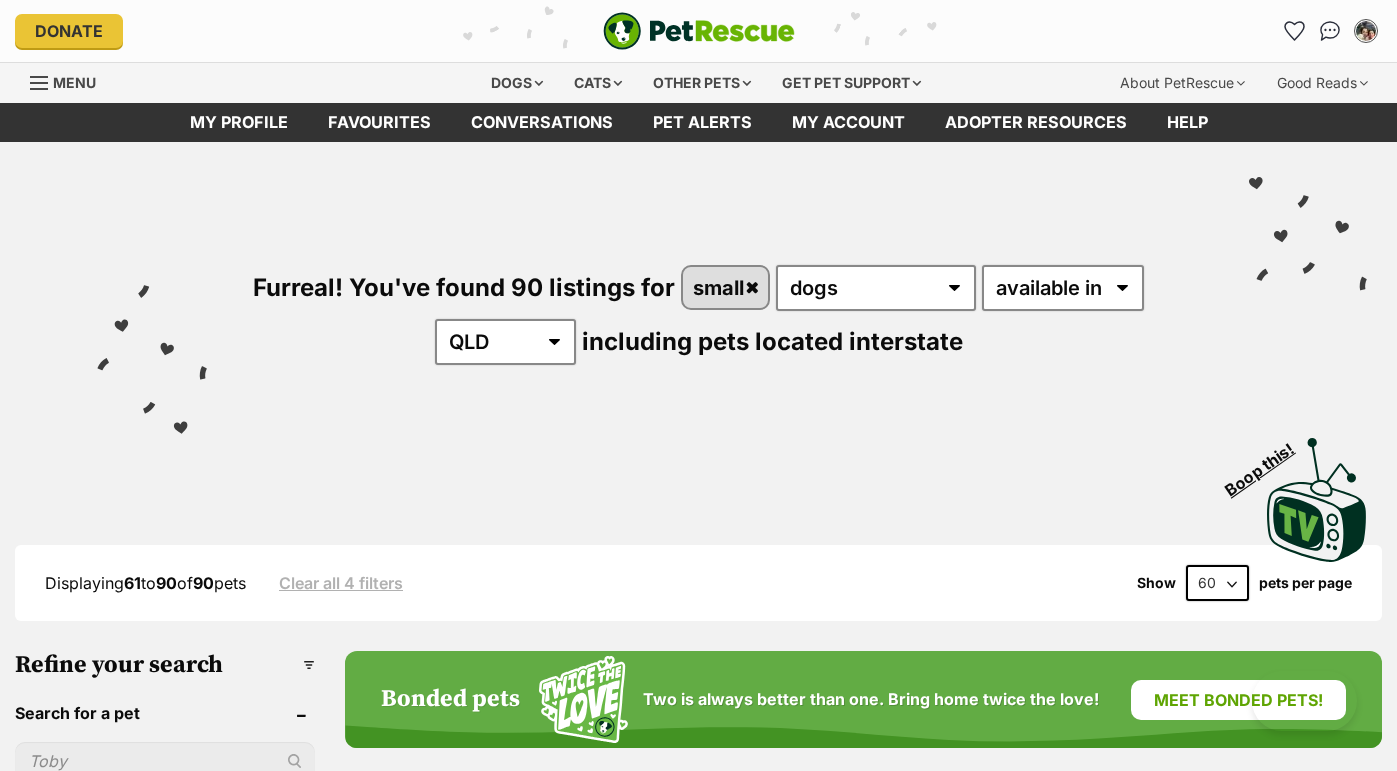 scroll, scrollTop: 0, scrollLeft: 0, axis: both 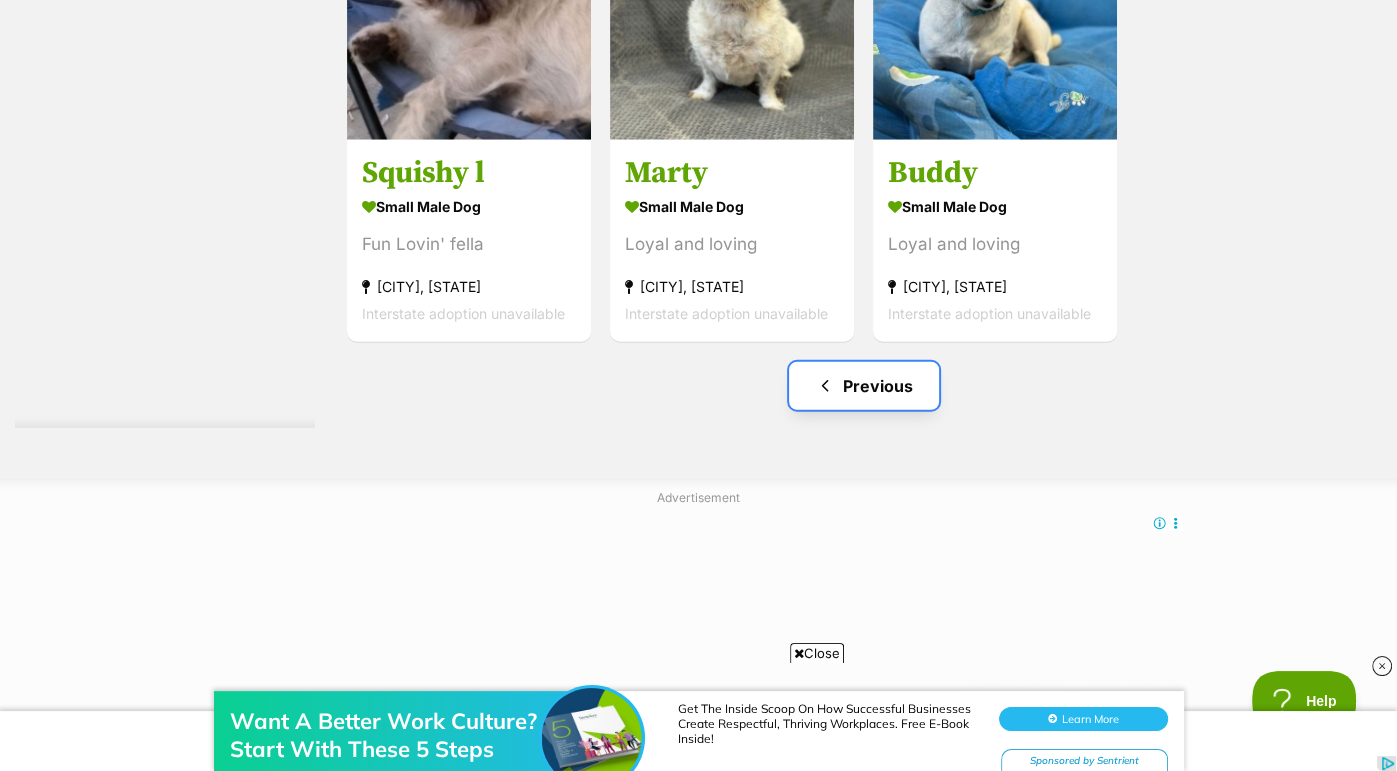 click on "Previous" at bounding box center [864, 386] 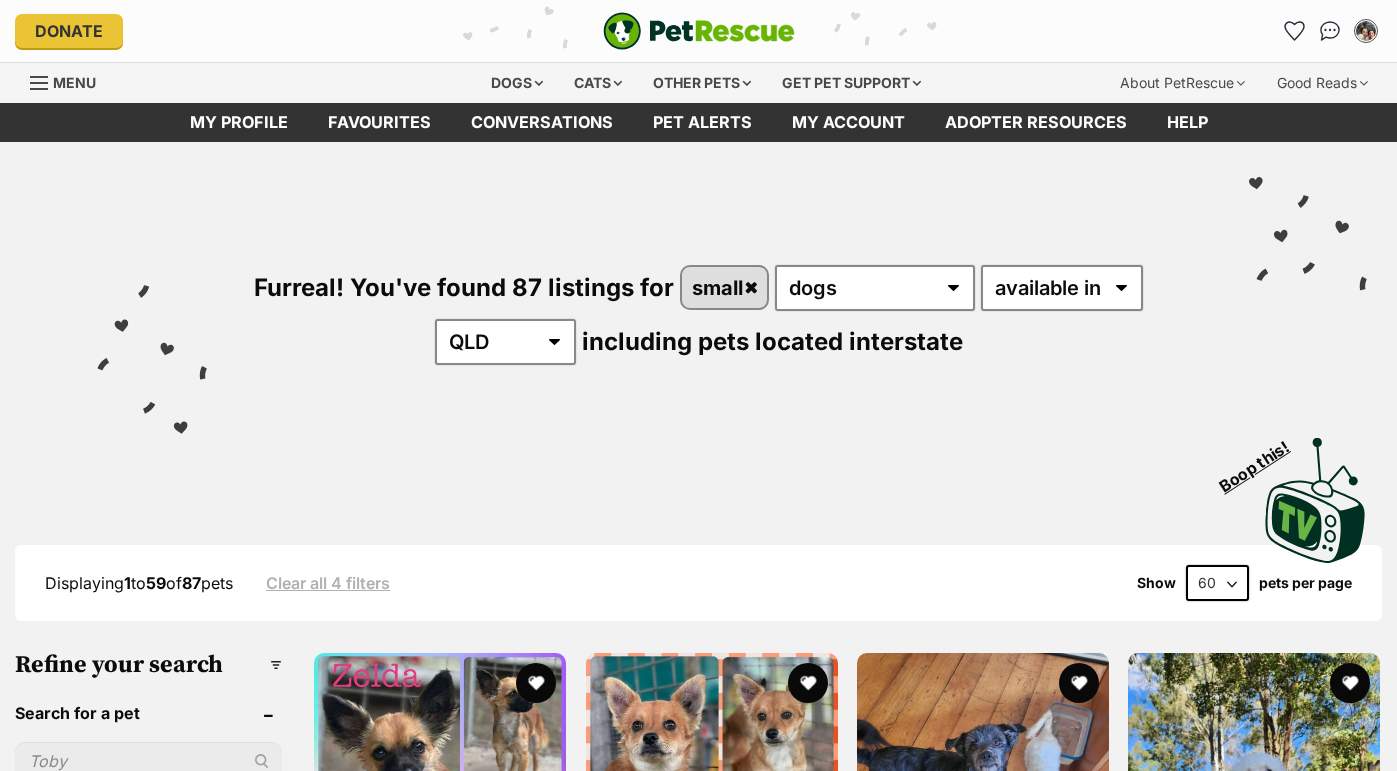 scroll, scrollTop: 0, scrollLeft: 0, axis: both 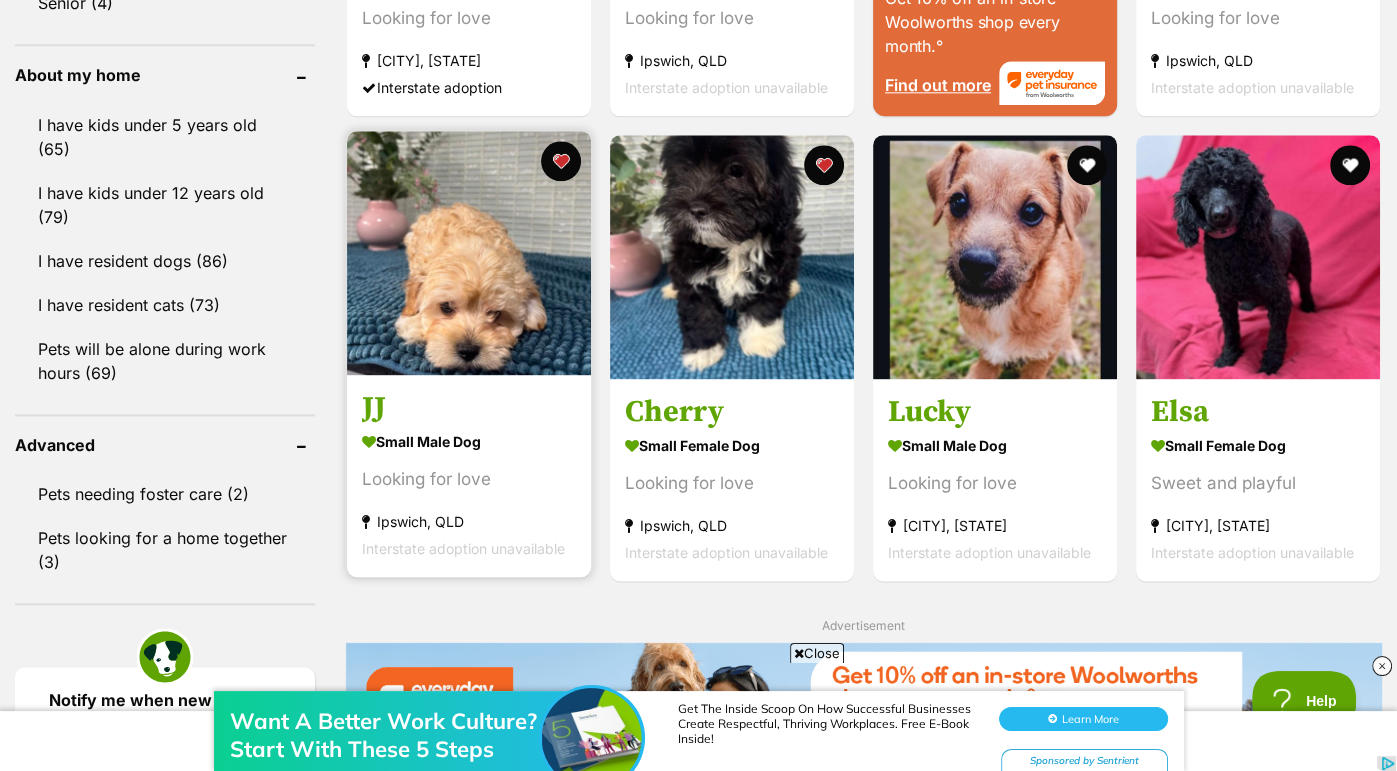 click on "small male Dog" at bounding box center [469, 442] 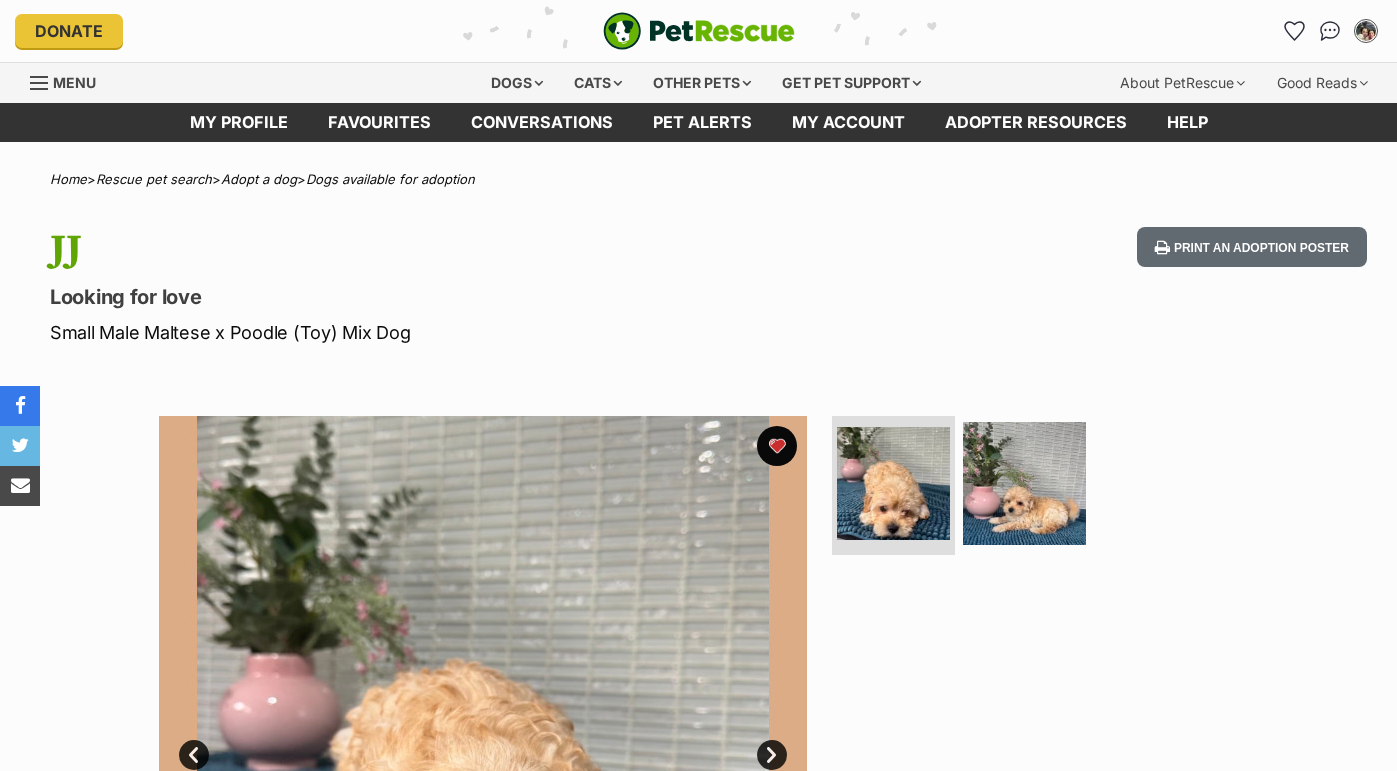scroll, scrollTop: 0, scrollLeft: 0, axis: both 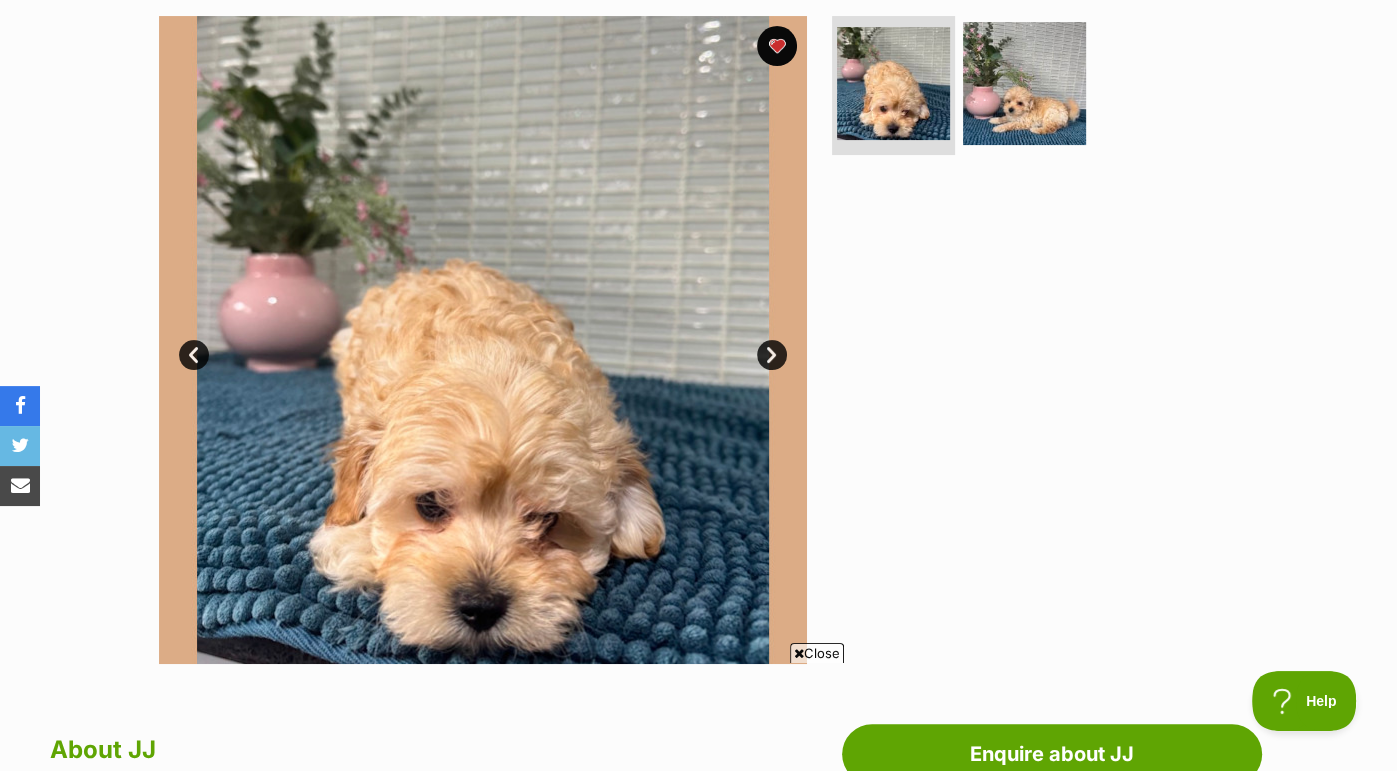 click on "Next" at bounding box center (772, 355) 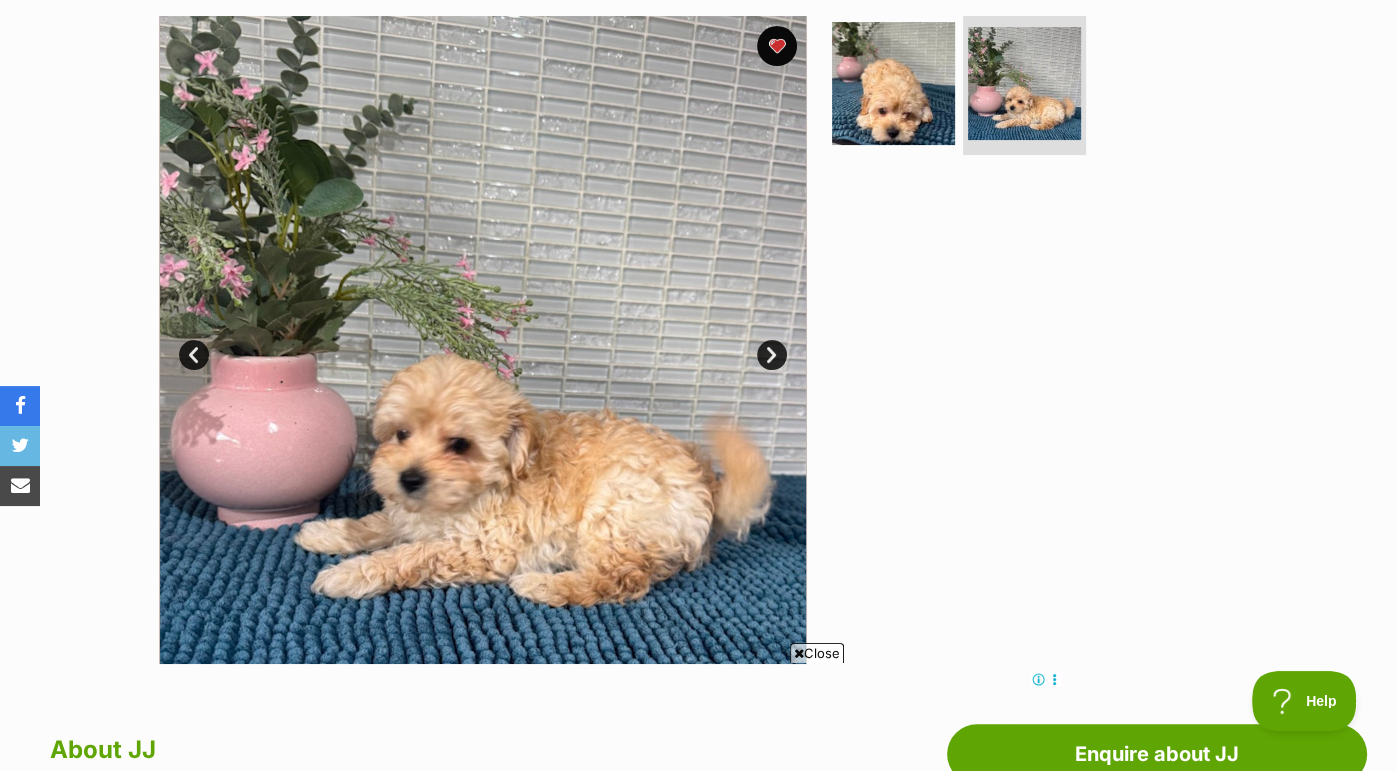 scroll, scrollTop: 0, scrollLeft: 0, axis: both 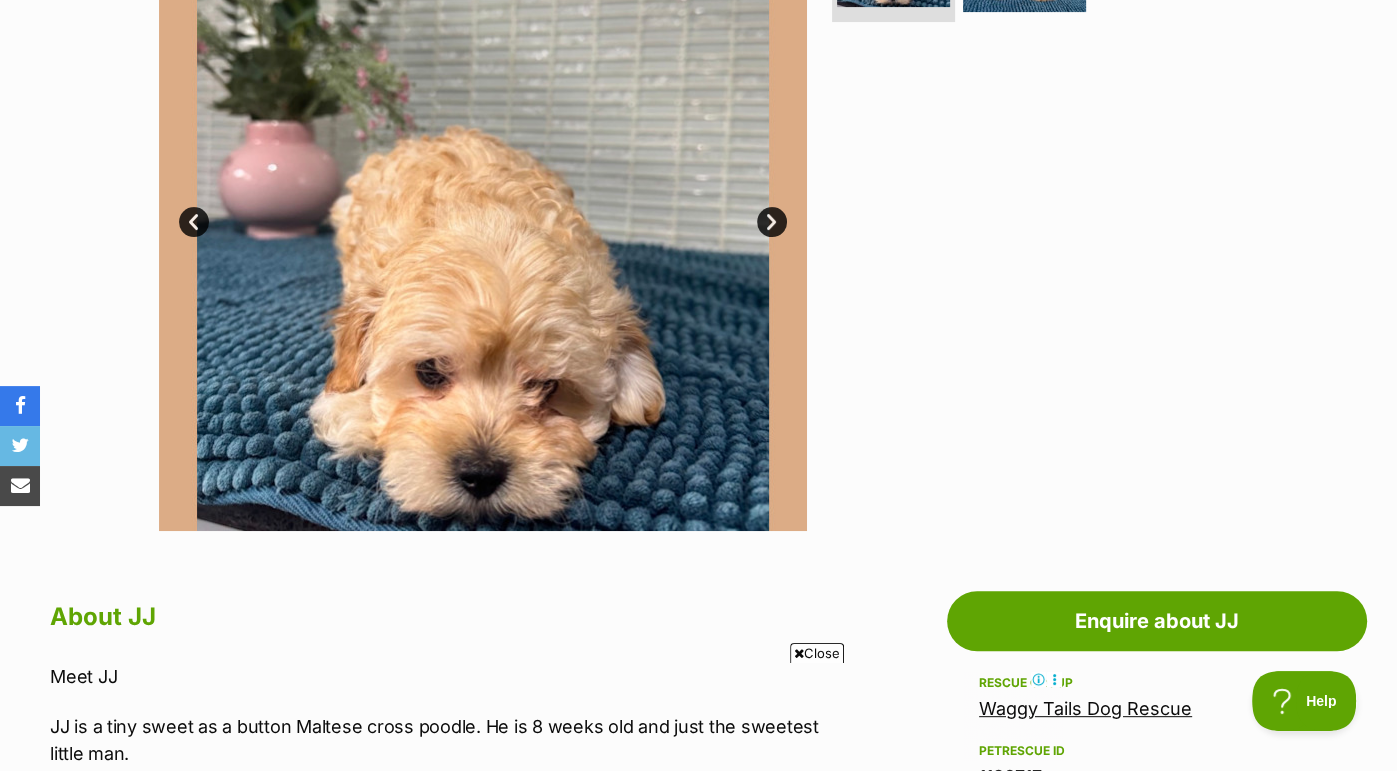 click on "Next" at bounding box center [772, 222] 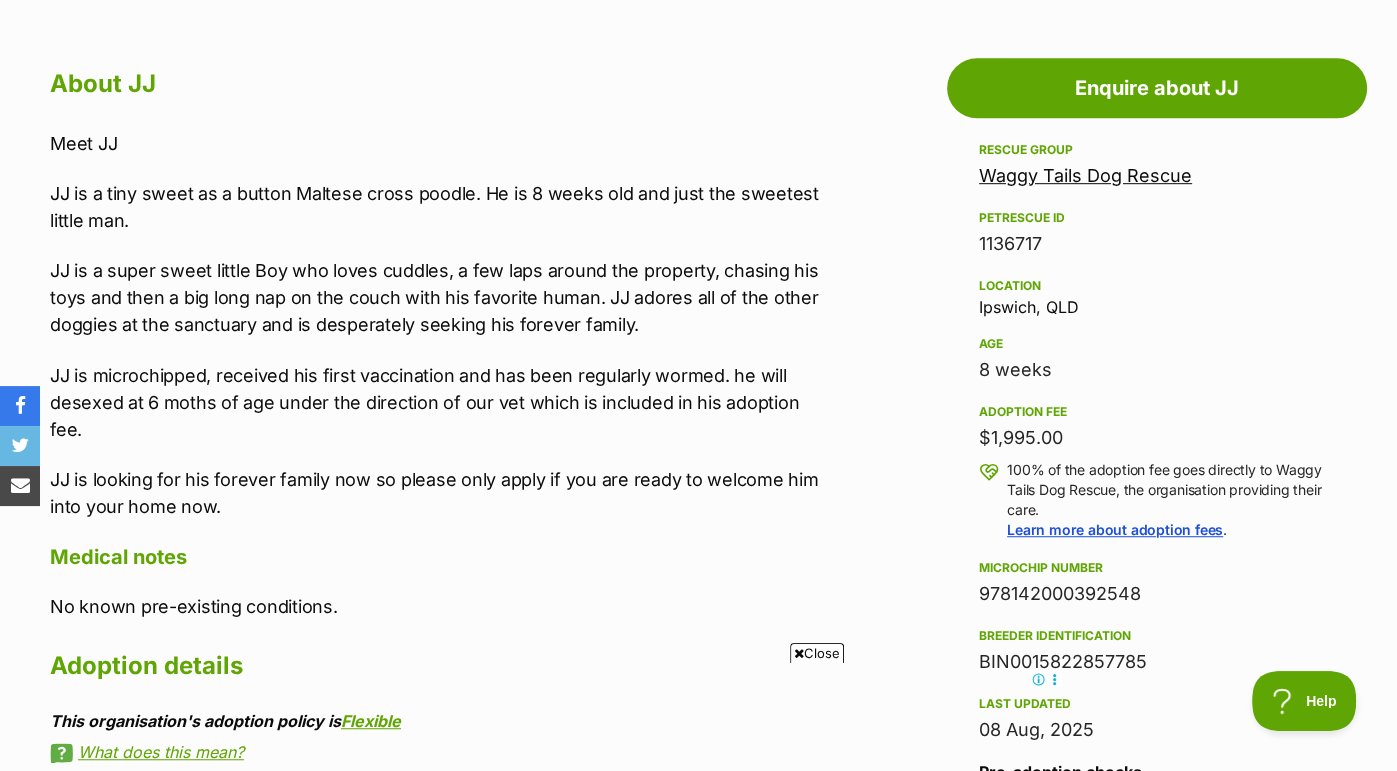 scroll, scrollTop: 1466, scrollLeft: 0, axis: vertical 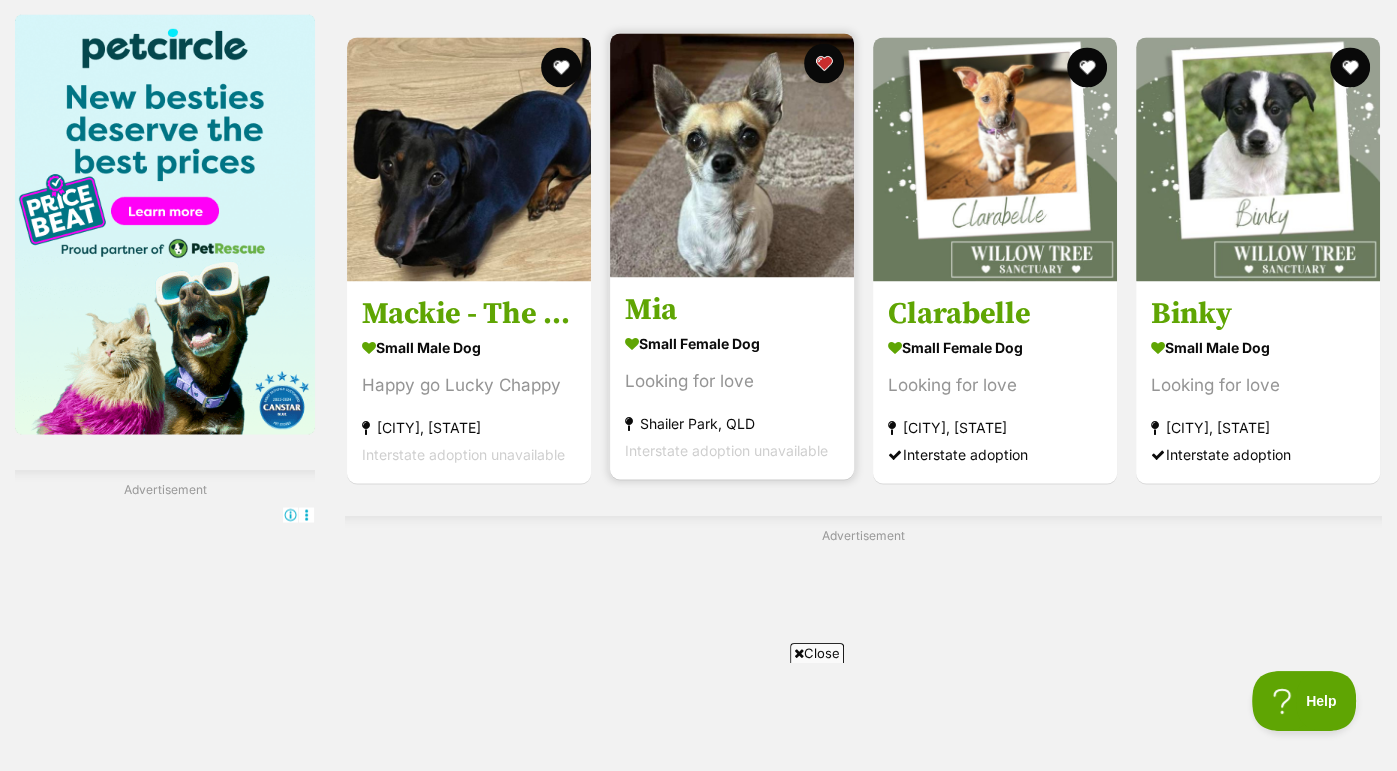 click on "small female Dog" at bounding box center (732, 343) 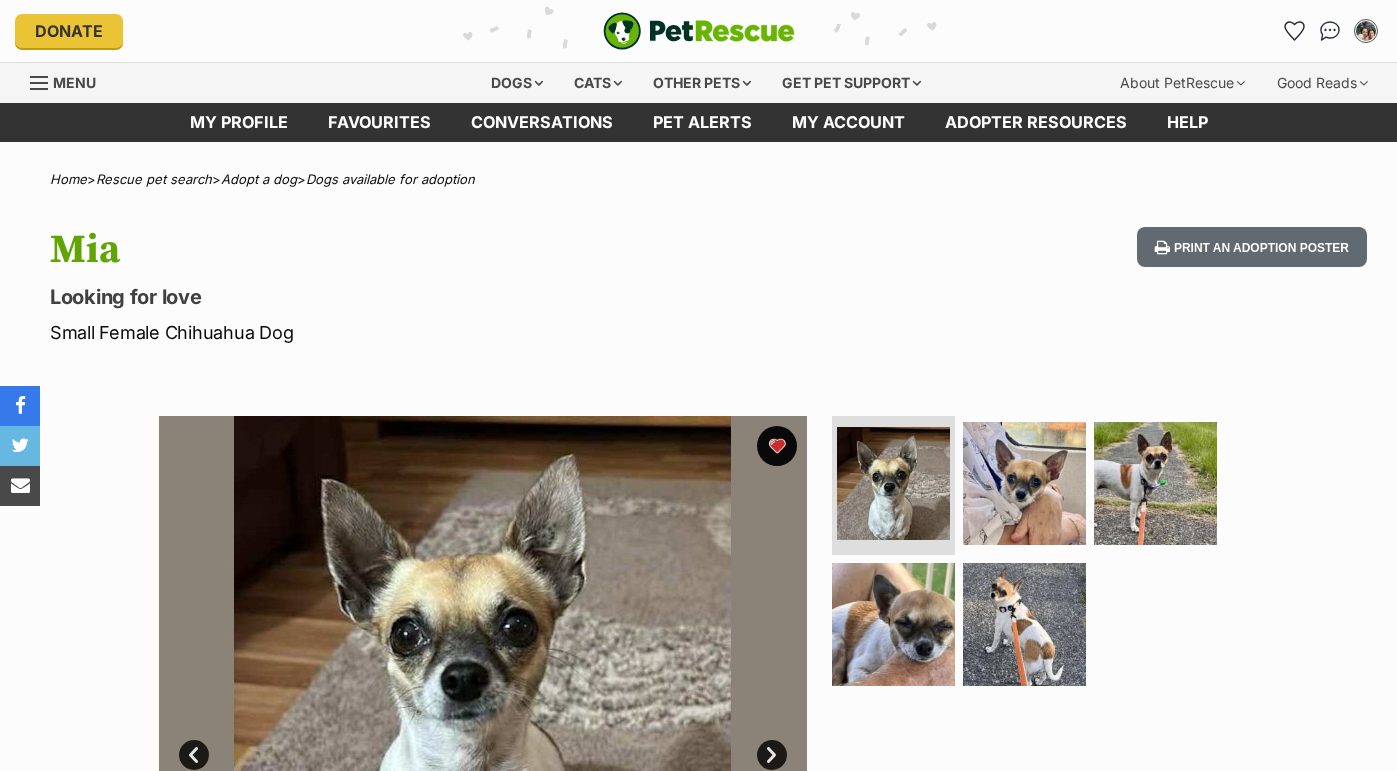 scroll, scrollTop: 0, scrollLeft: 0, axis: both 